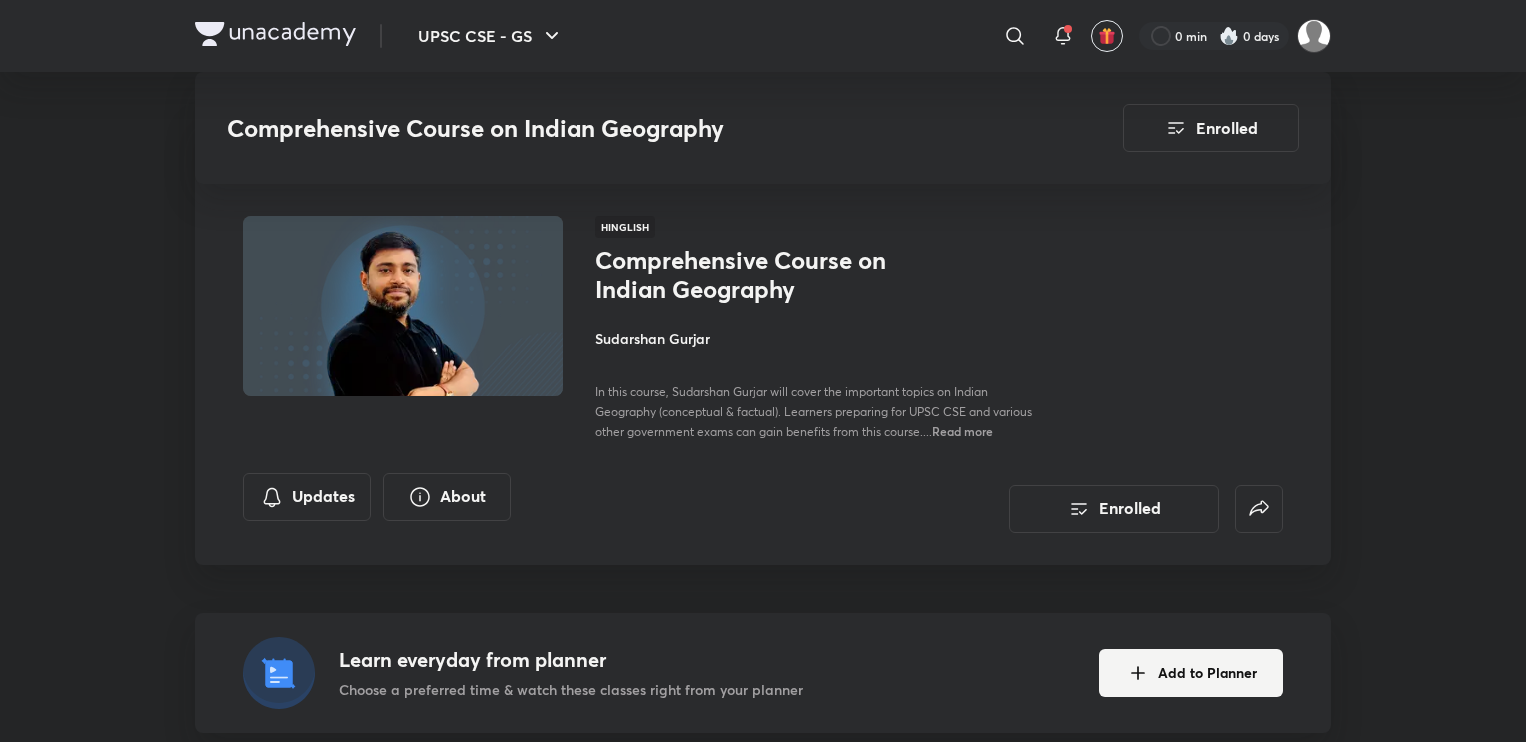 scroll, scrollTop: 2622, scrollLeft: 0, axis: vertical 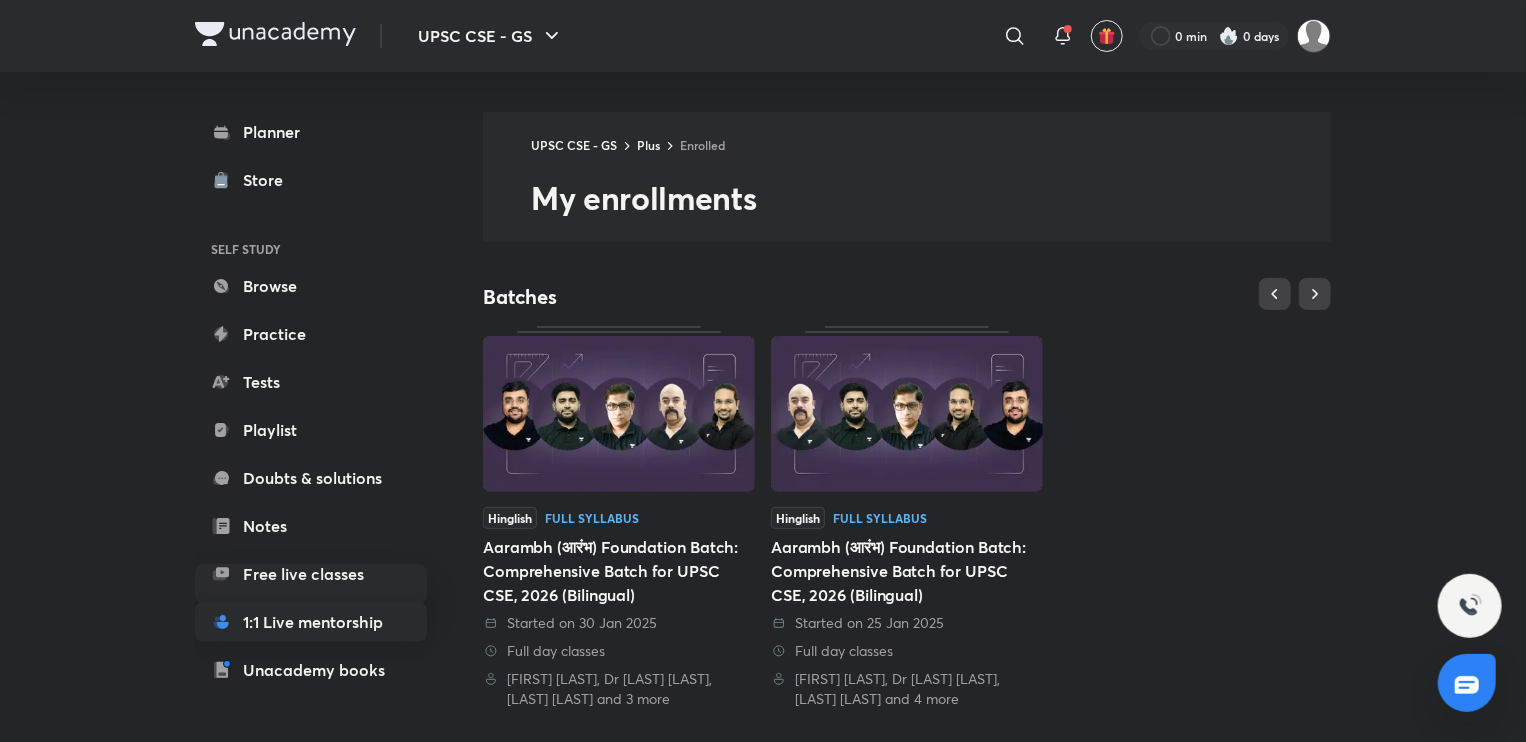 click on "1:1 Live mentorship" at bounding box center [311, 622] 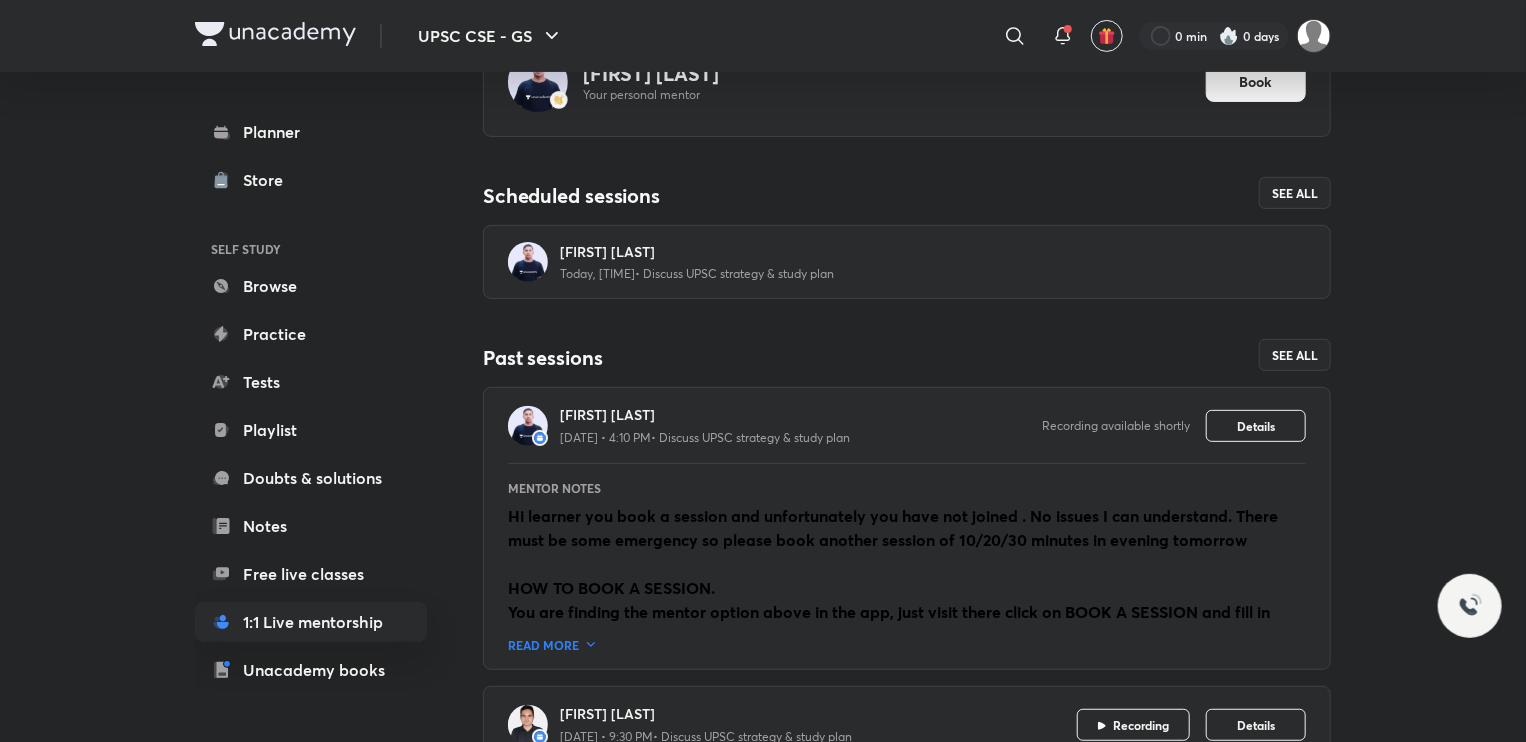 scroll, scrollTop: 222, scrollLeft: 0, axis: vertical 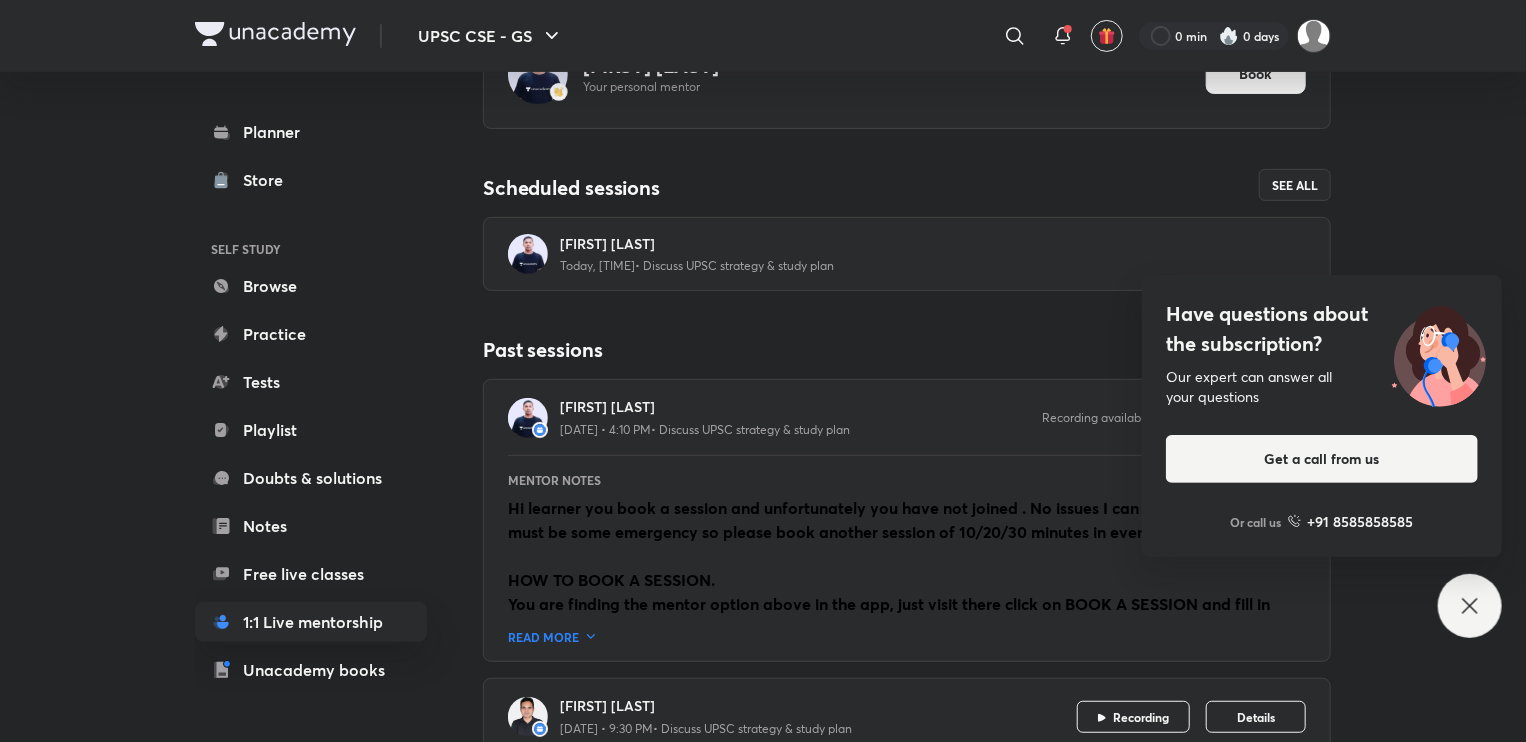 click on "Have questions about the subscription? Our expert can answer all your questions Get a call from us Or call us +91 8585858585" at bounding box center (1470, 606) 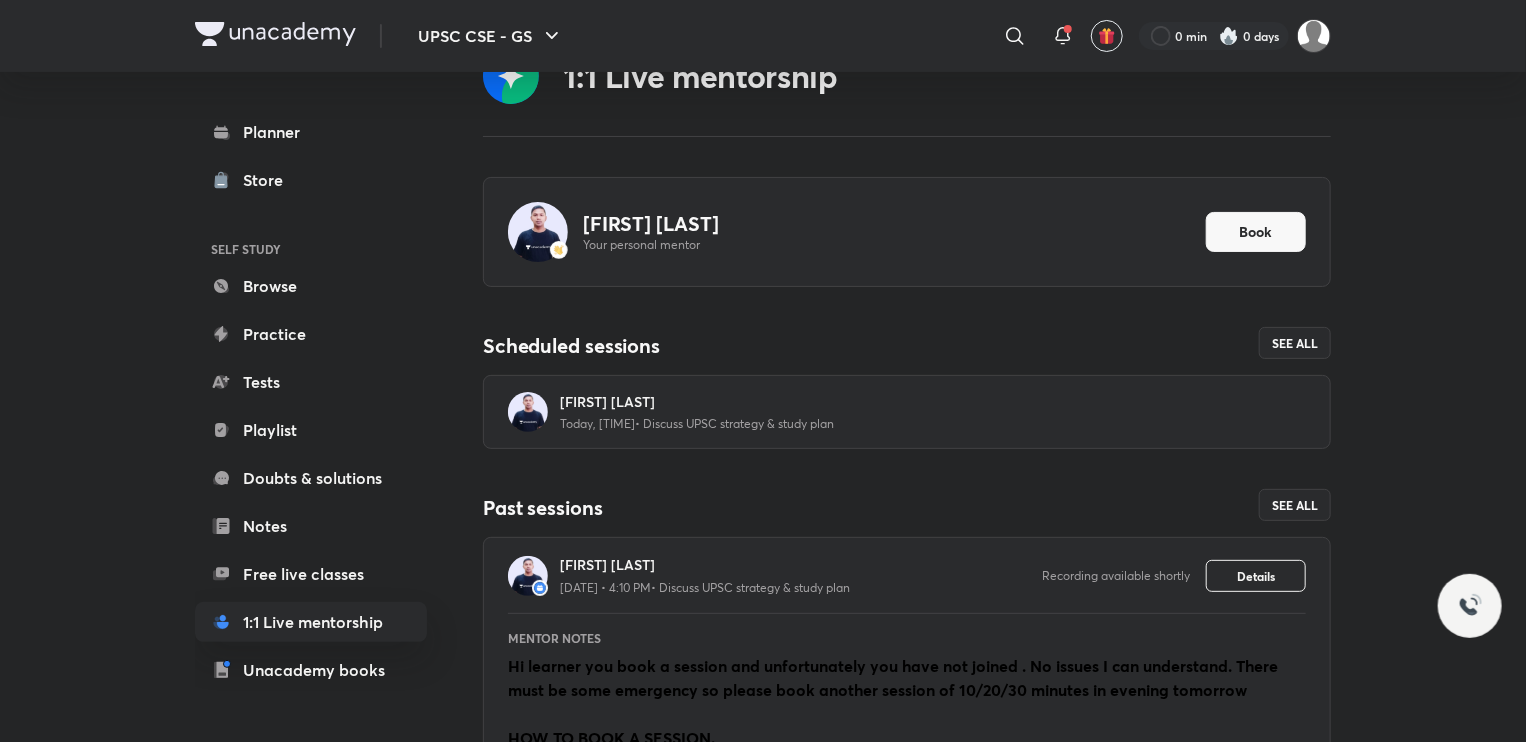 scroll, scrollTop: 63, scrollLeft: 0, axis: vertical 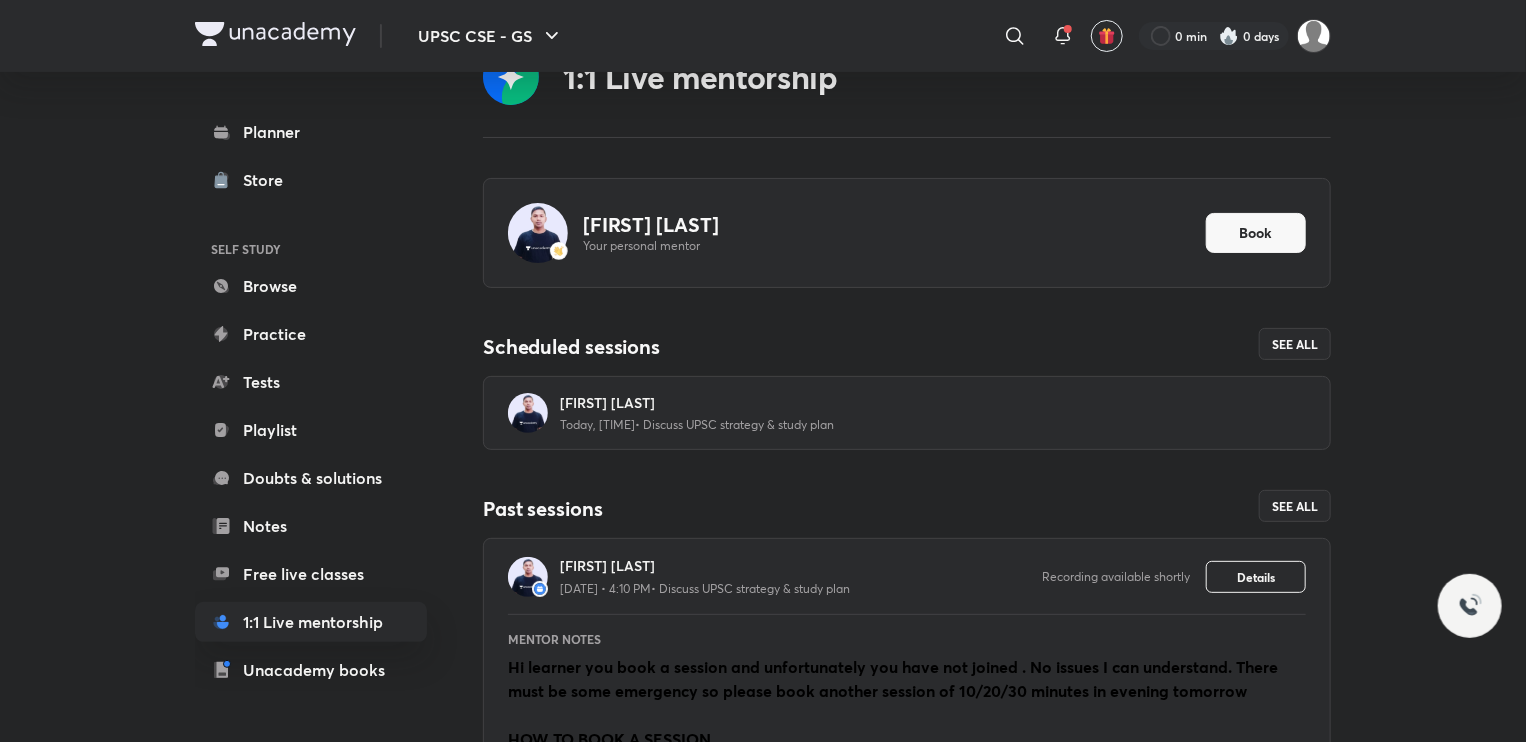 click on "Today, [TIME] • Discuss UPSC strategy & study plan" at bounding box center [933, 425] 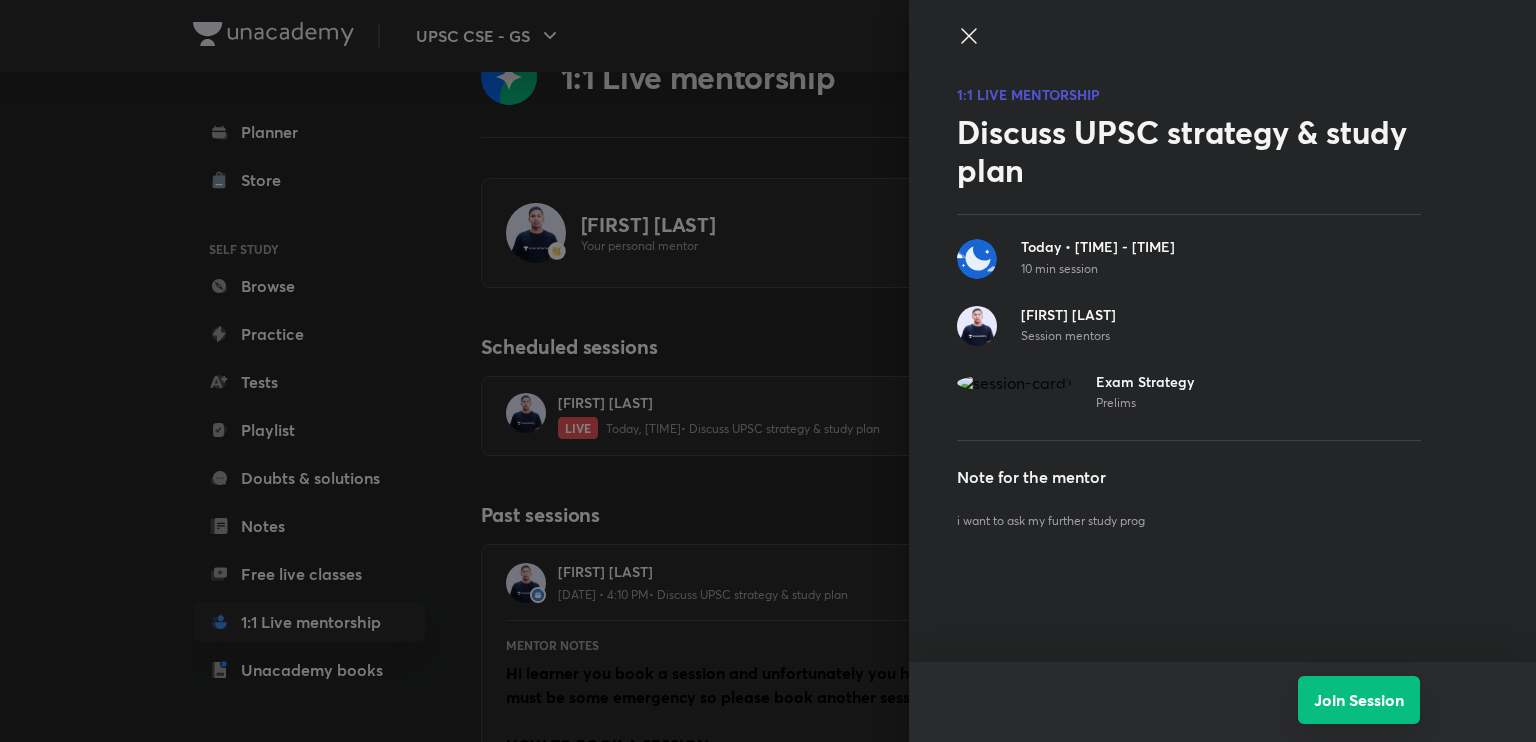 click on "Join Session" at bounding box center (1359, 700) 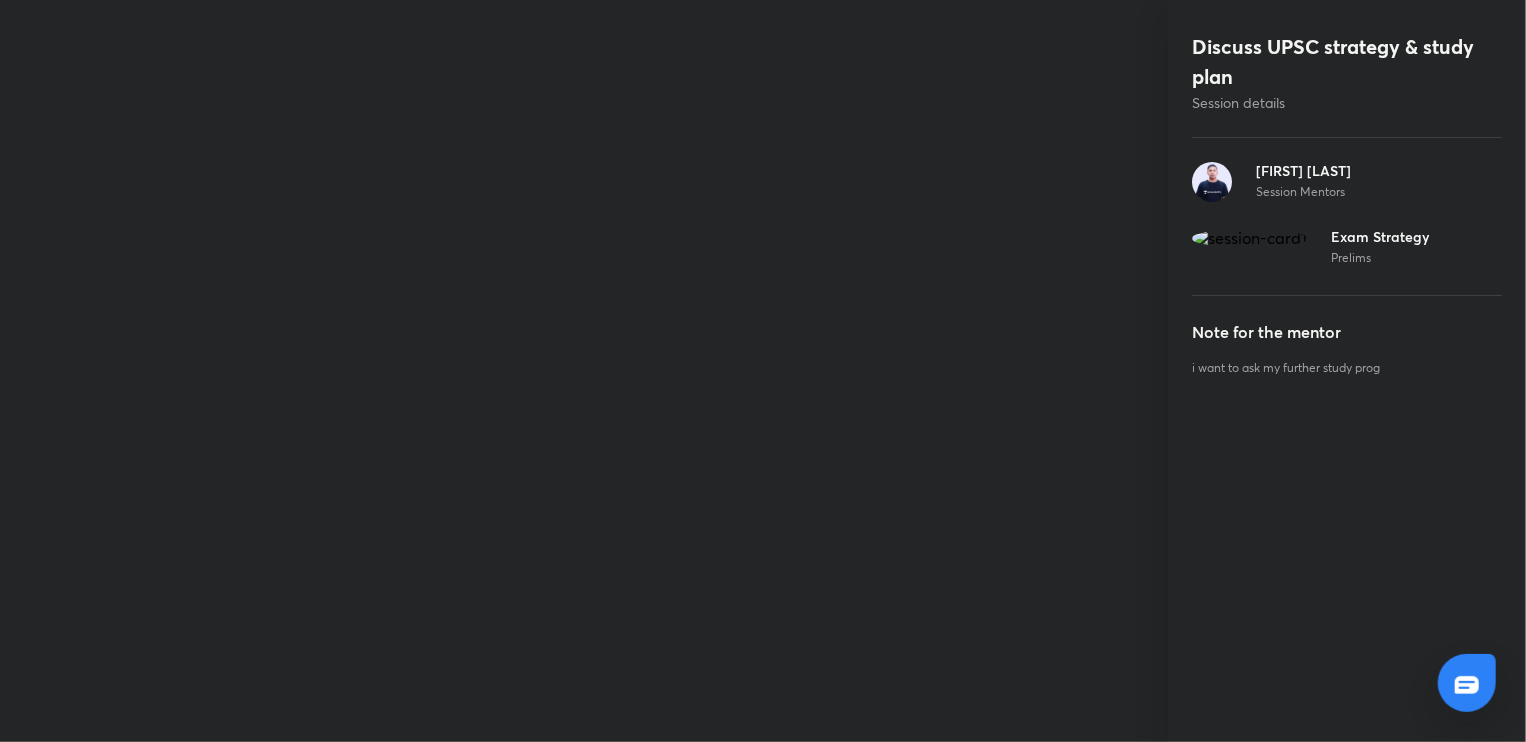 scroll, scrollTop: 0, scrollLeft: 0, axis: both 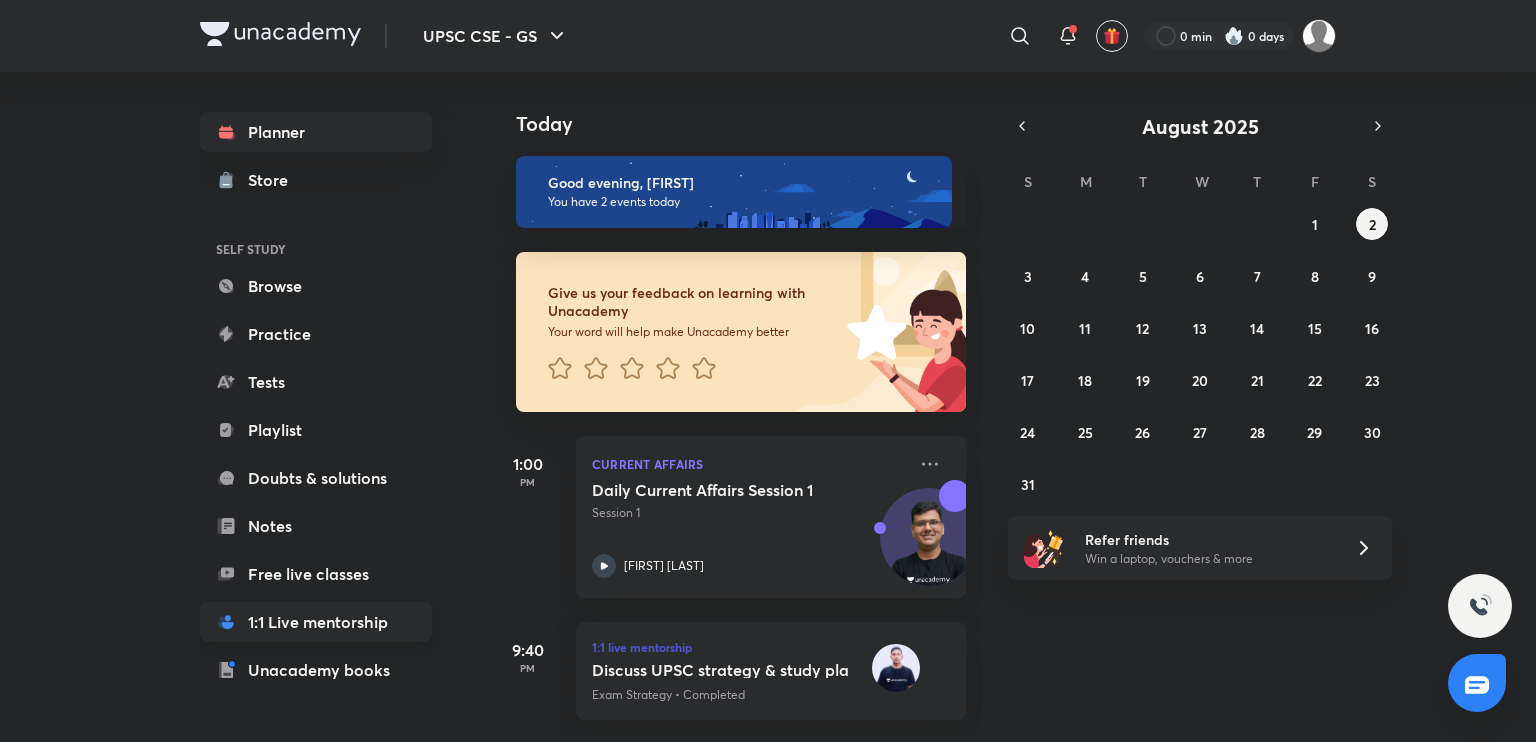 click on "1:1 Live mentorship" at bounding box center (316, 622) 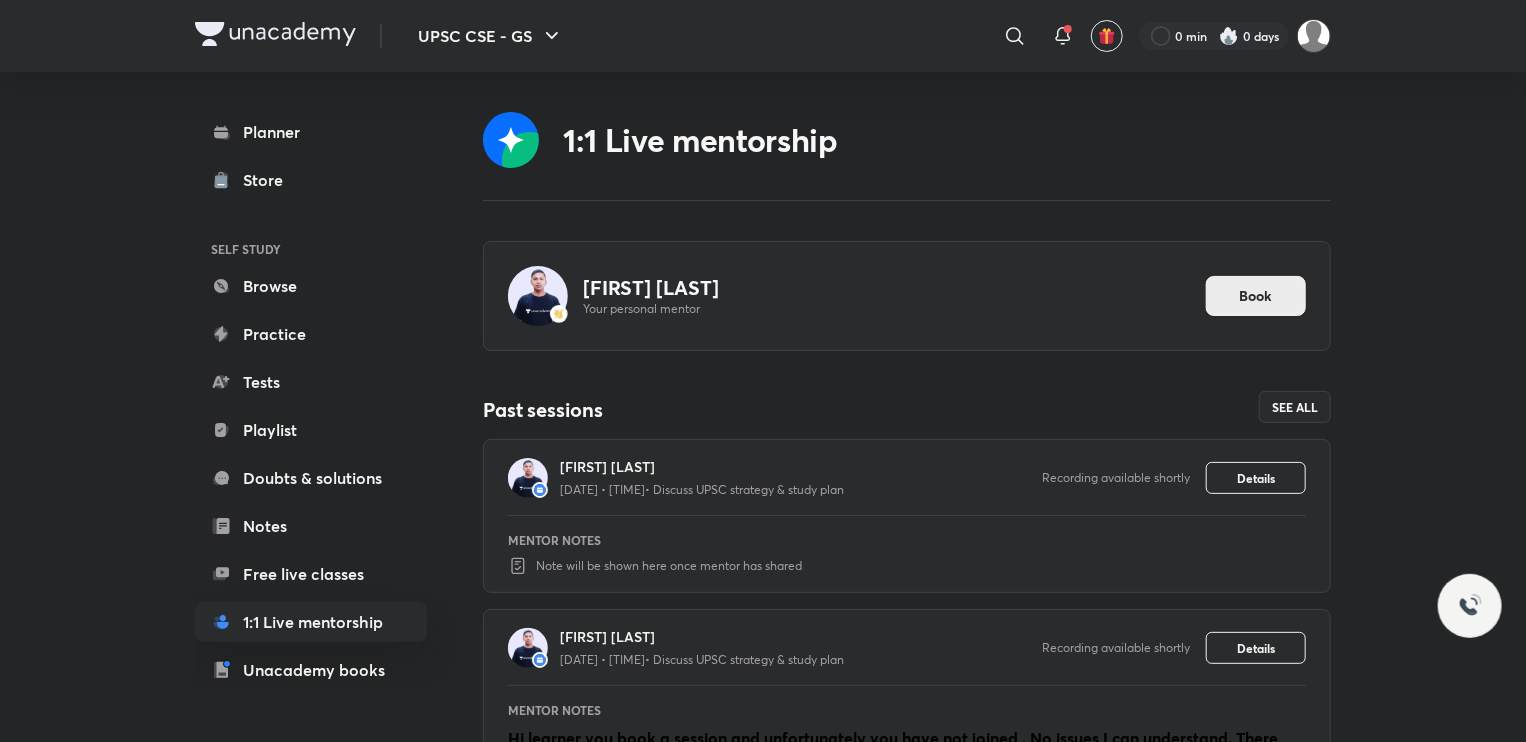 click on "Book" at bounding box center (1256, 296) 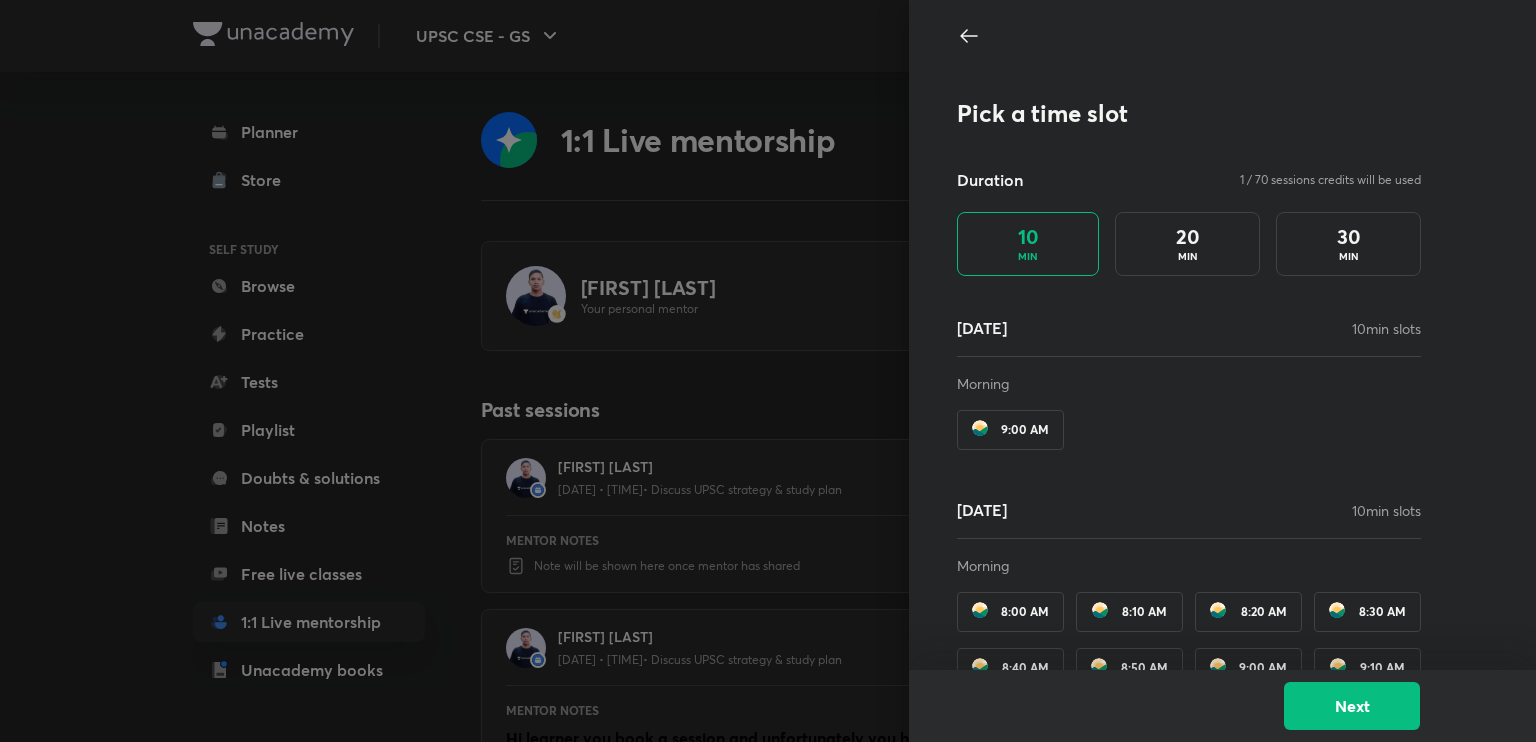click on "20 MIN" at bounding box center [1187, 244] 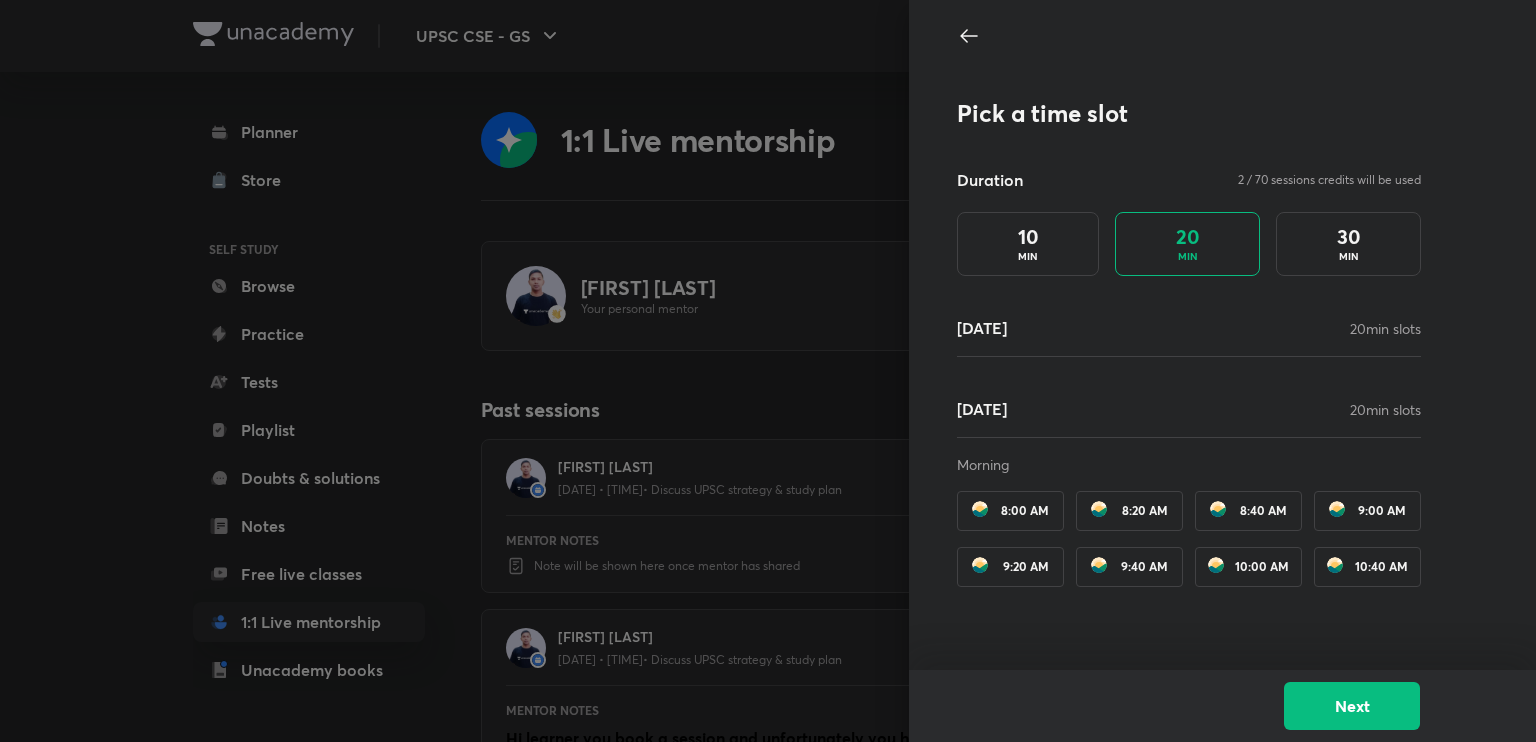 click at bounding box center (1335, 565) 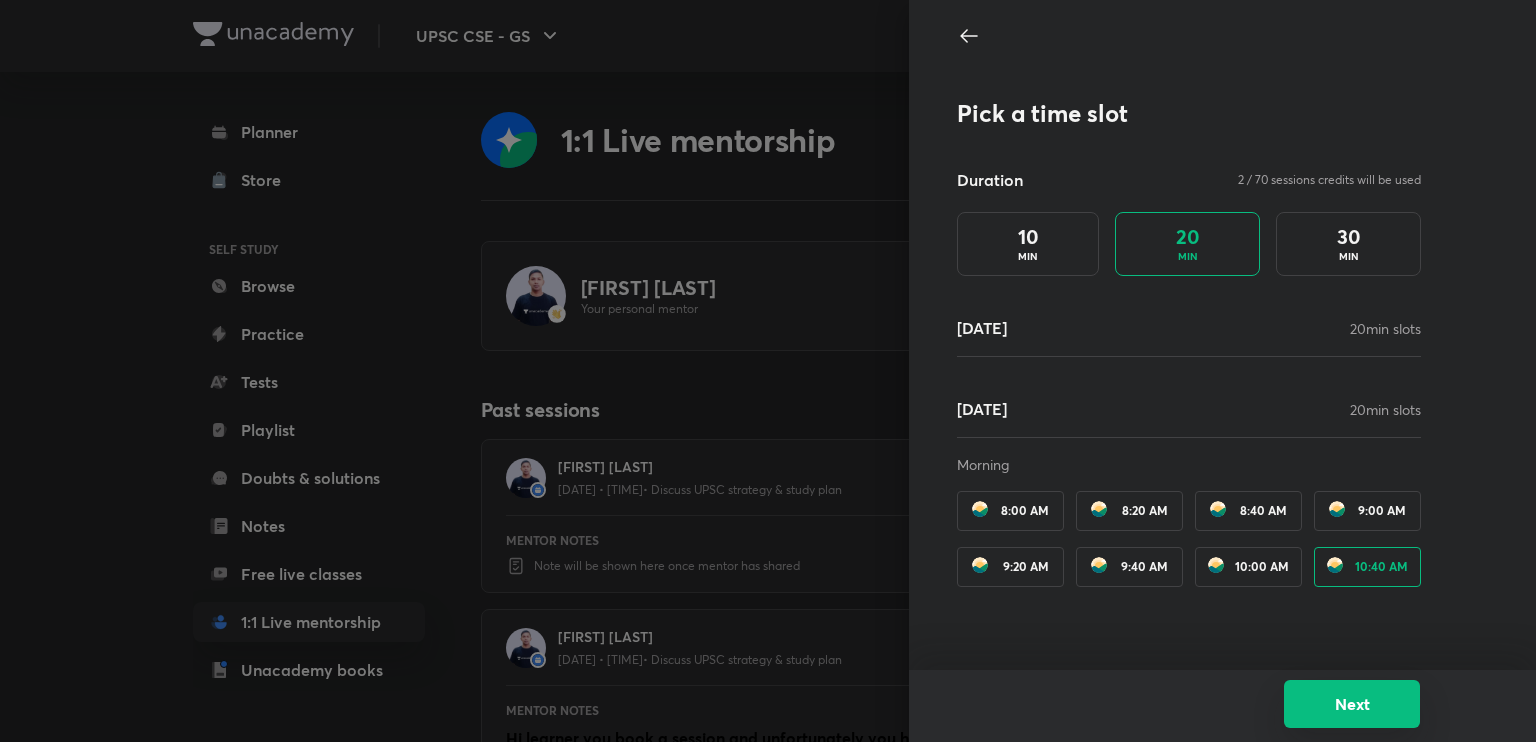click on "Next" at bounding box center [1352, 704] 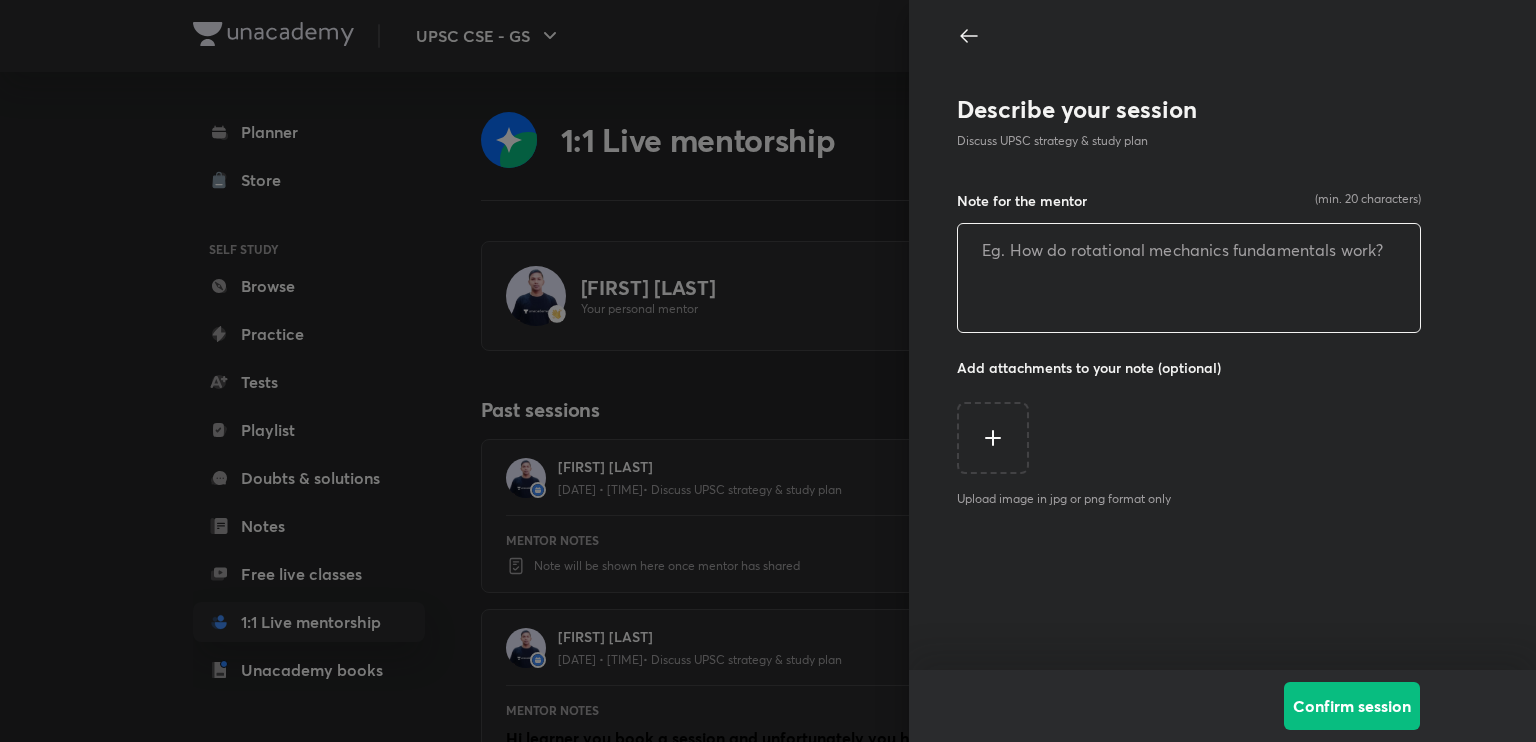 click at bounding box center [1189, 278] 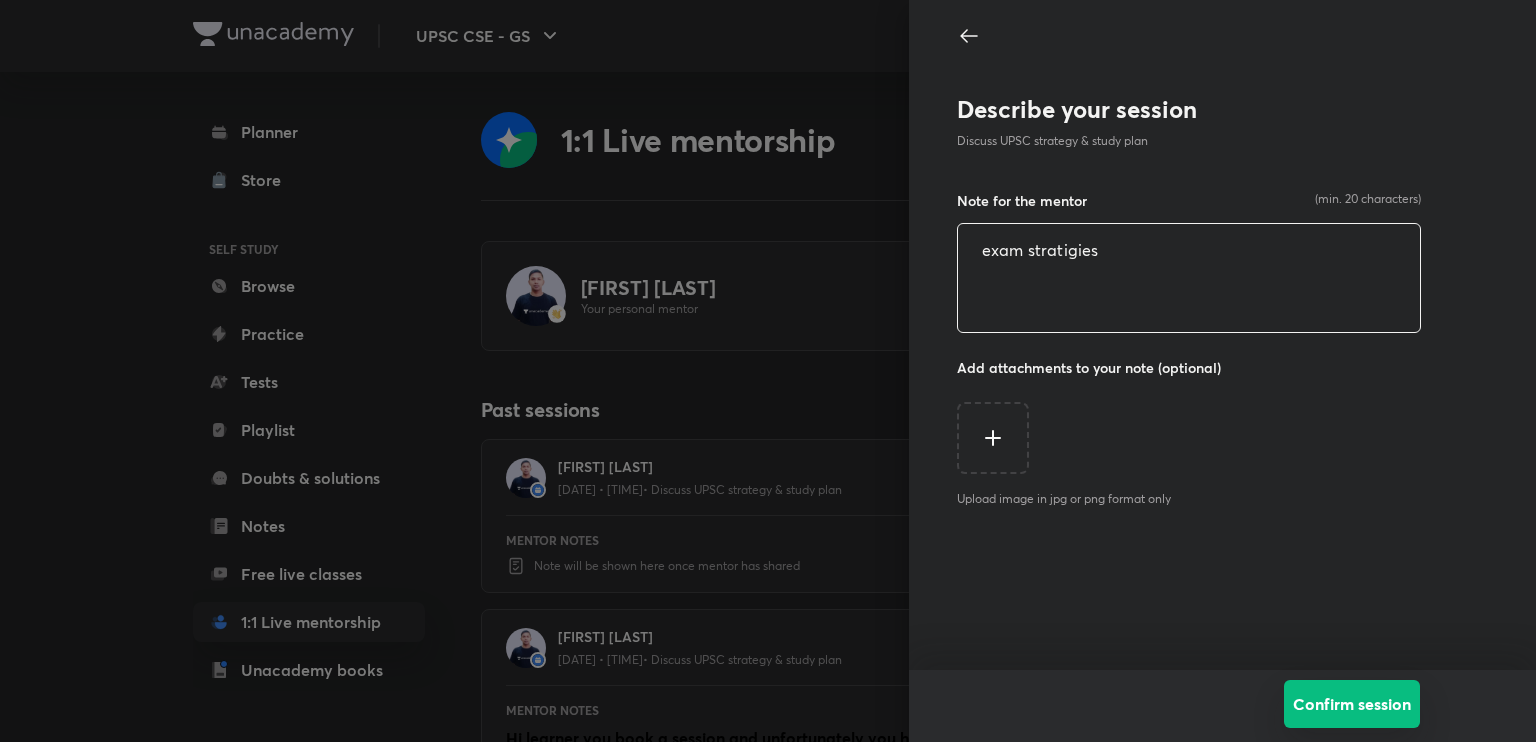 click on "Confirm session" at bounding box center (1352, 704) 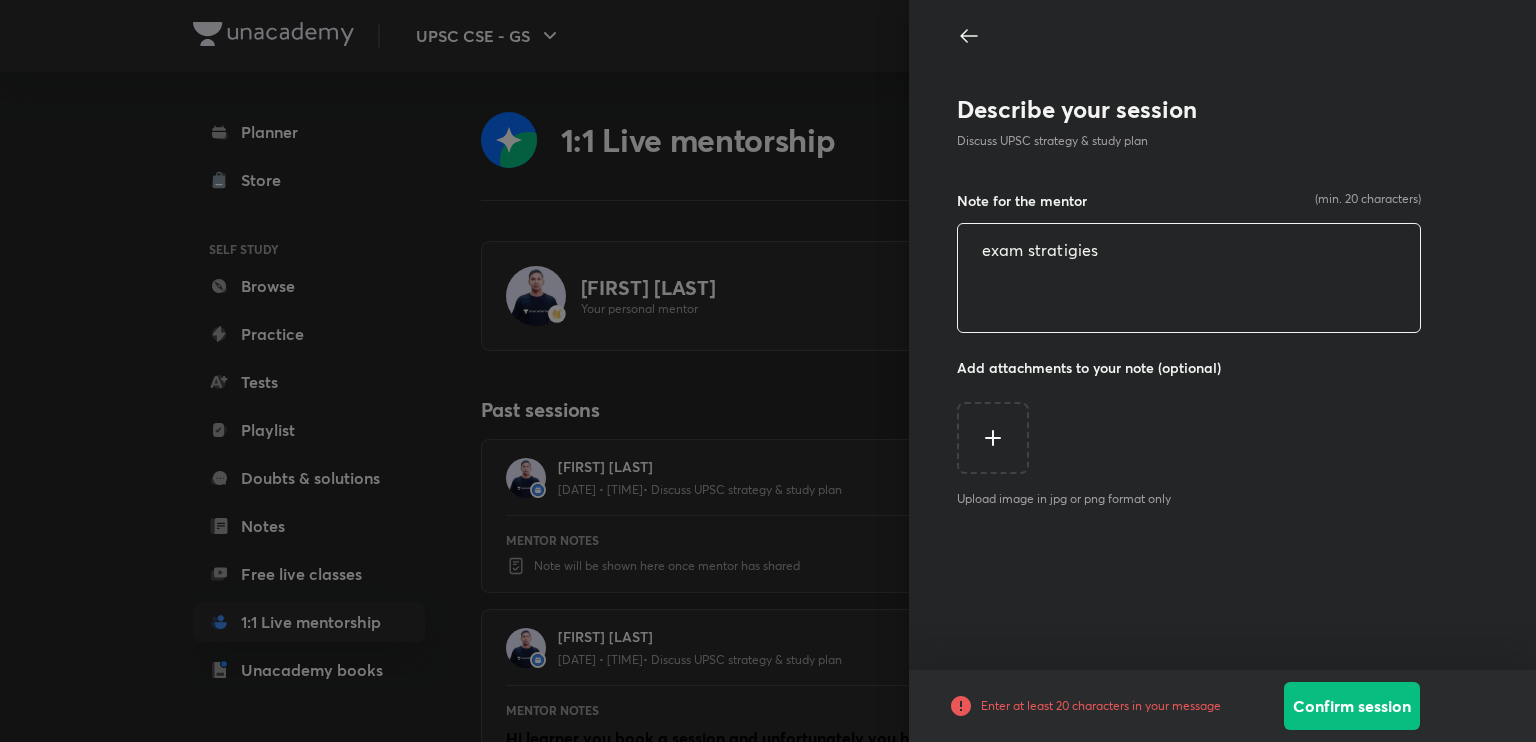 click on "exam stratigies" at bounding box center (1189, 278) 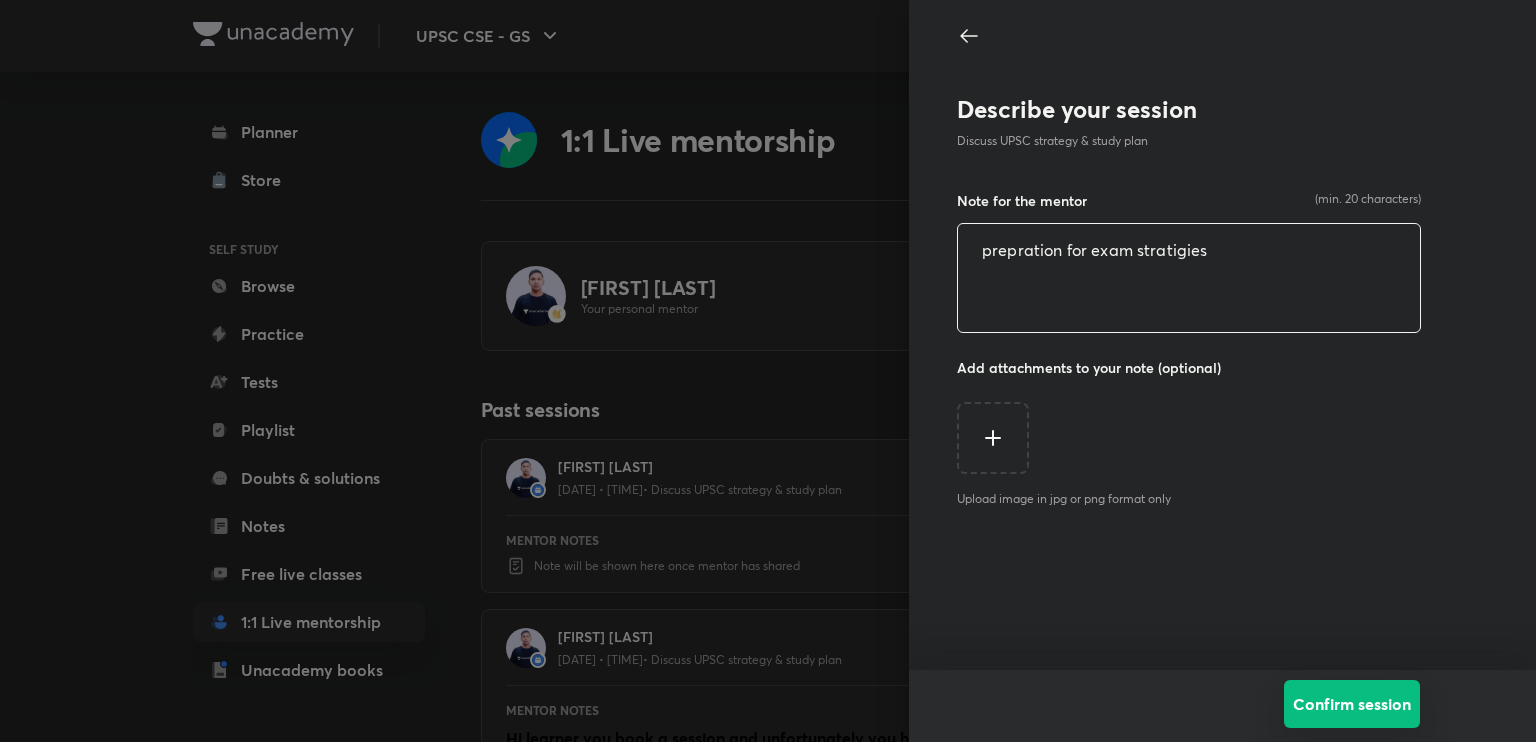 type on "prepration for exam stratigies" 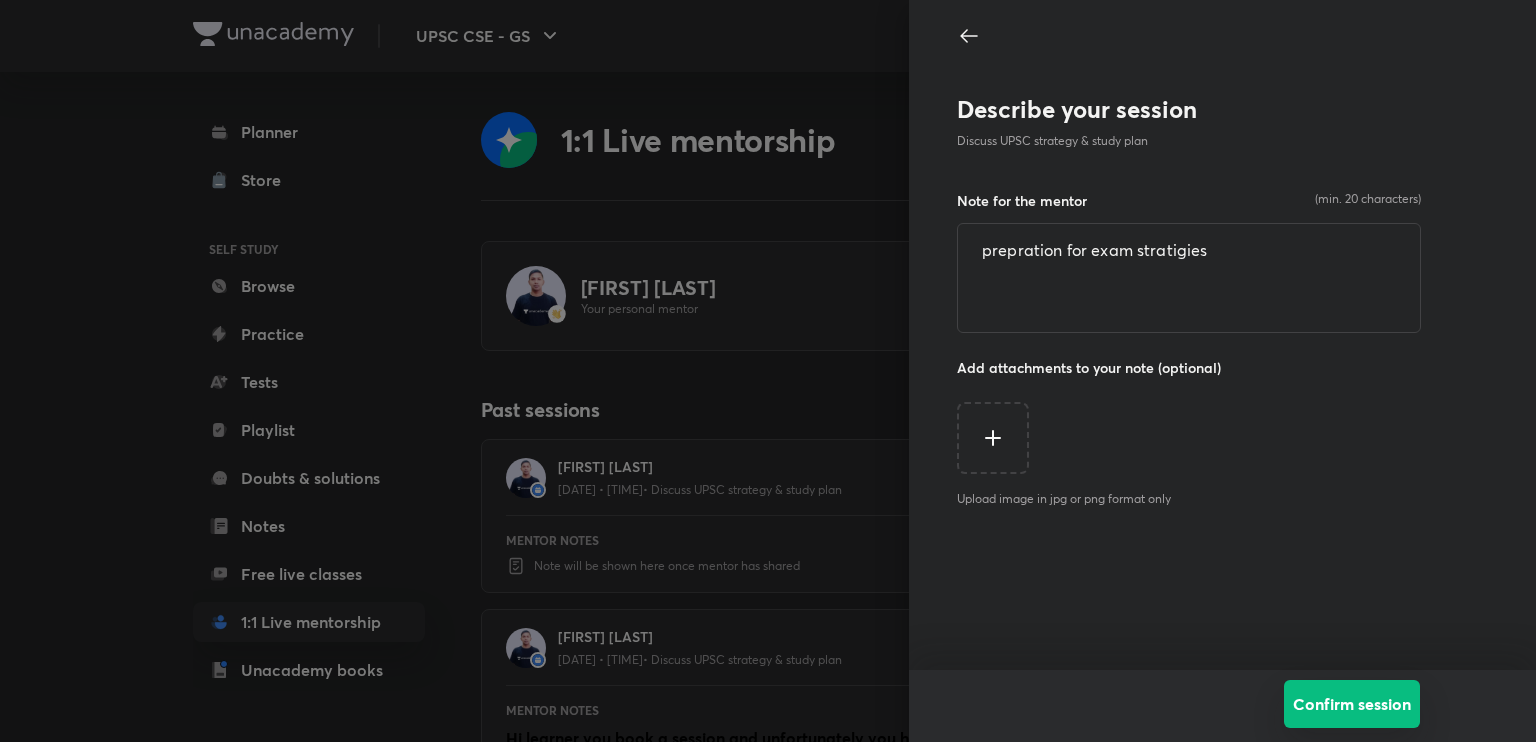 click on "Confirm session" at bounding box center (1352, 704) 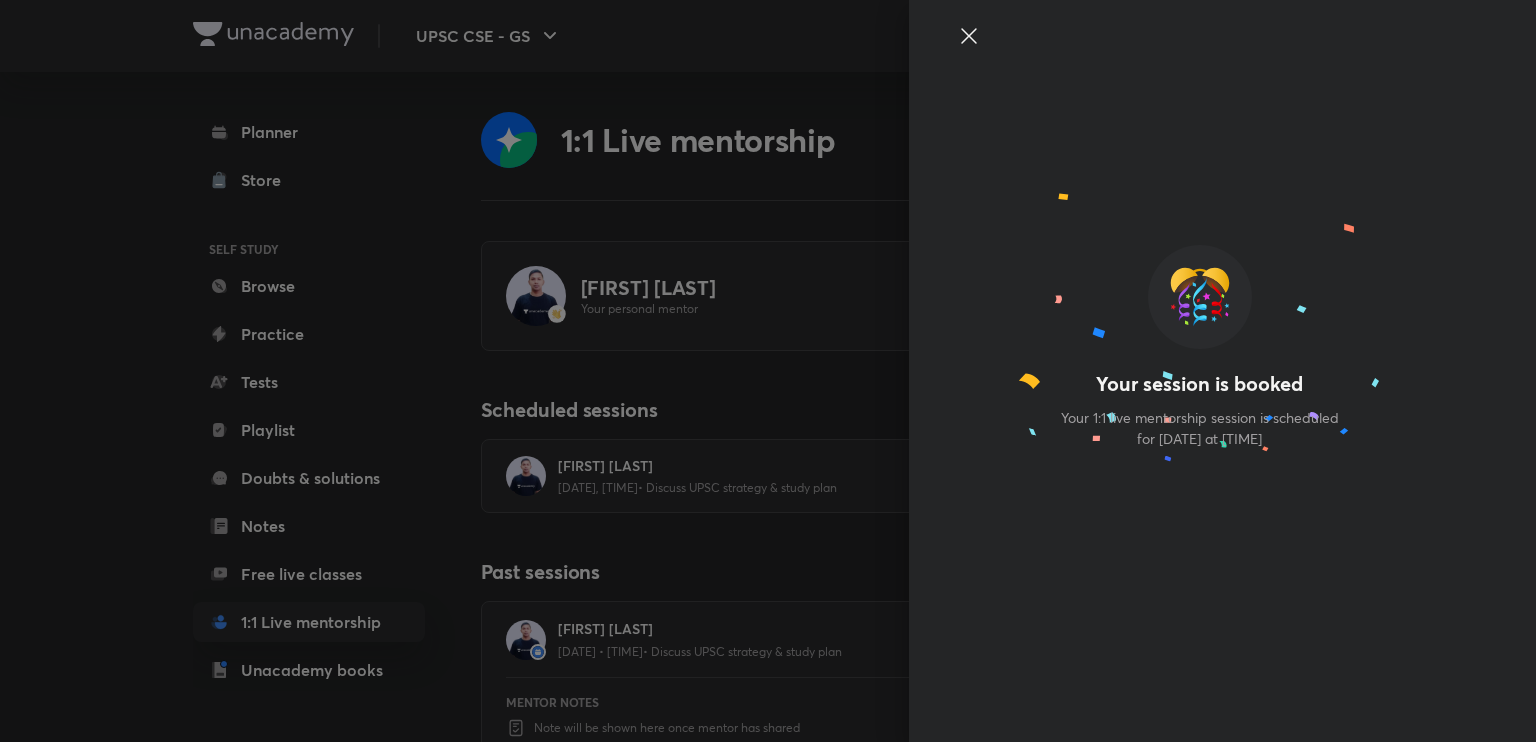 click 